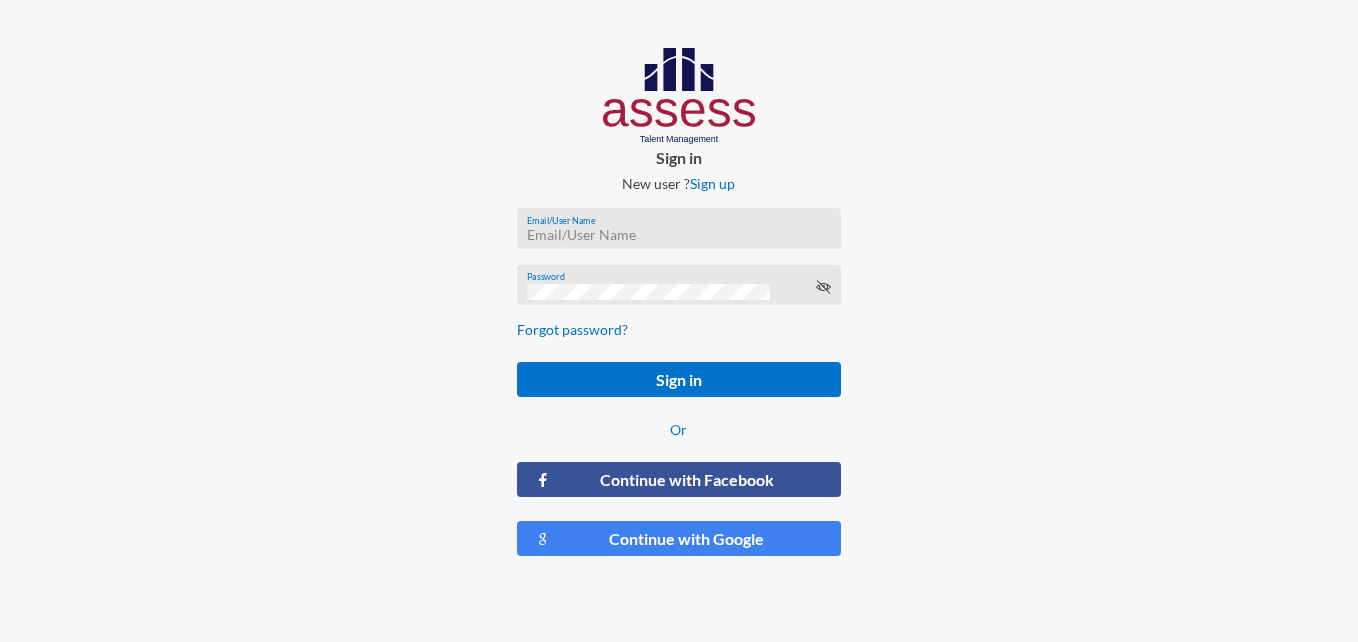 scroll, scrollTop: 0, scrollLeft: 0, axis: both 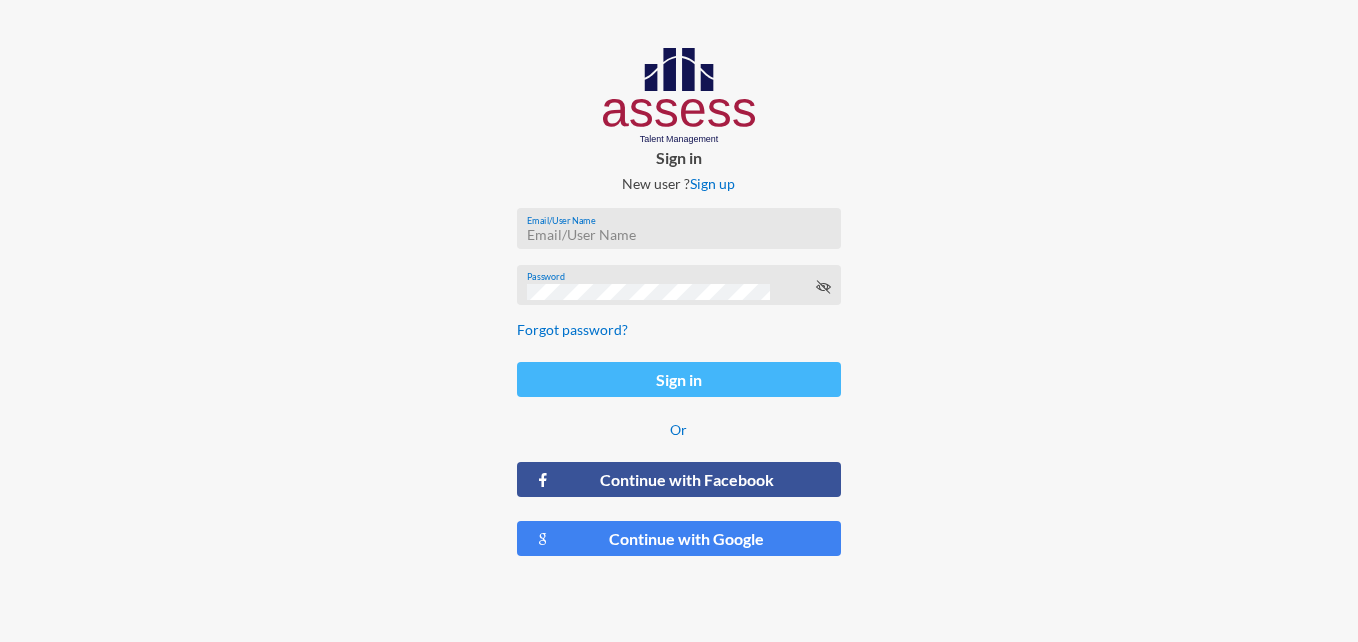 type on "[EMAIL]" 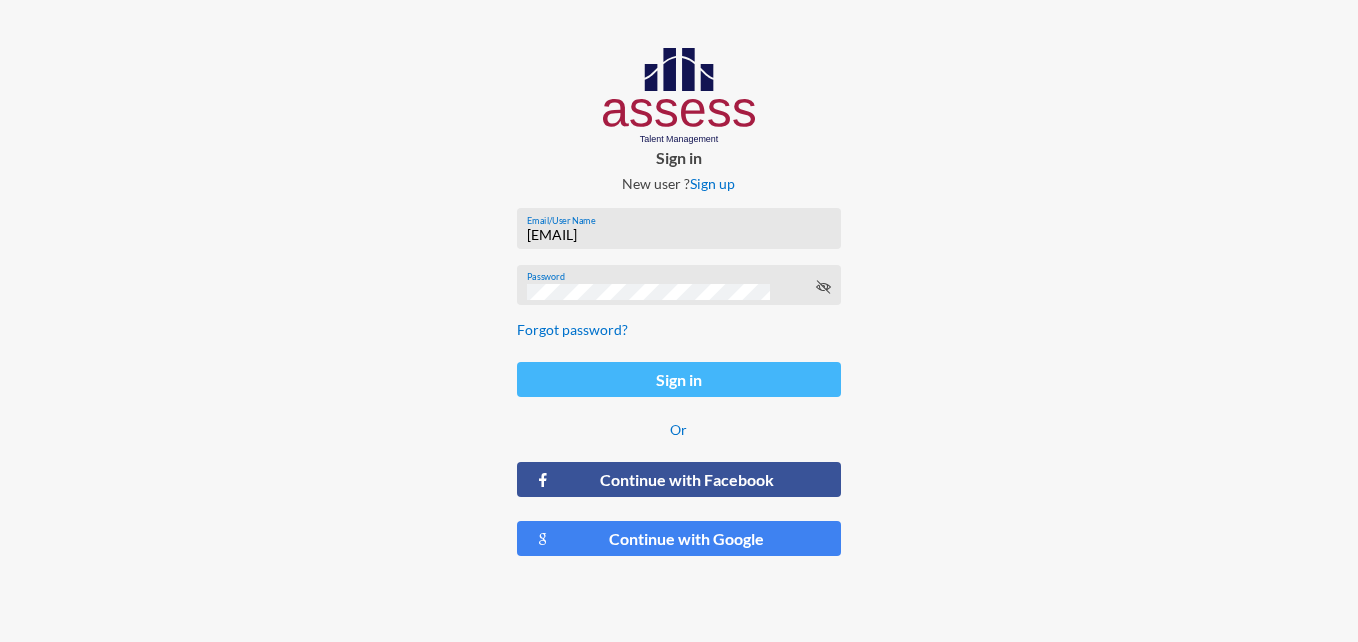 click on "Sign in" 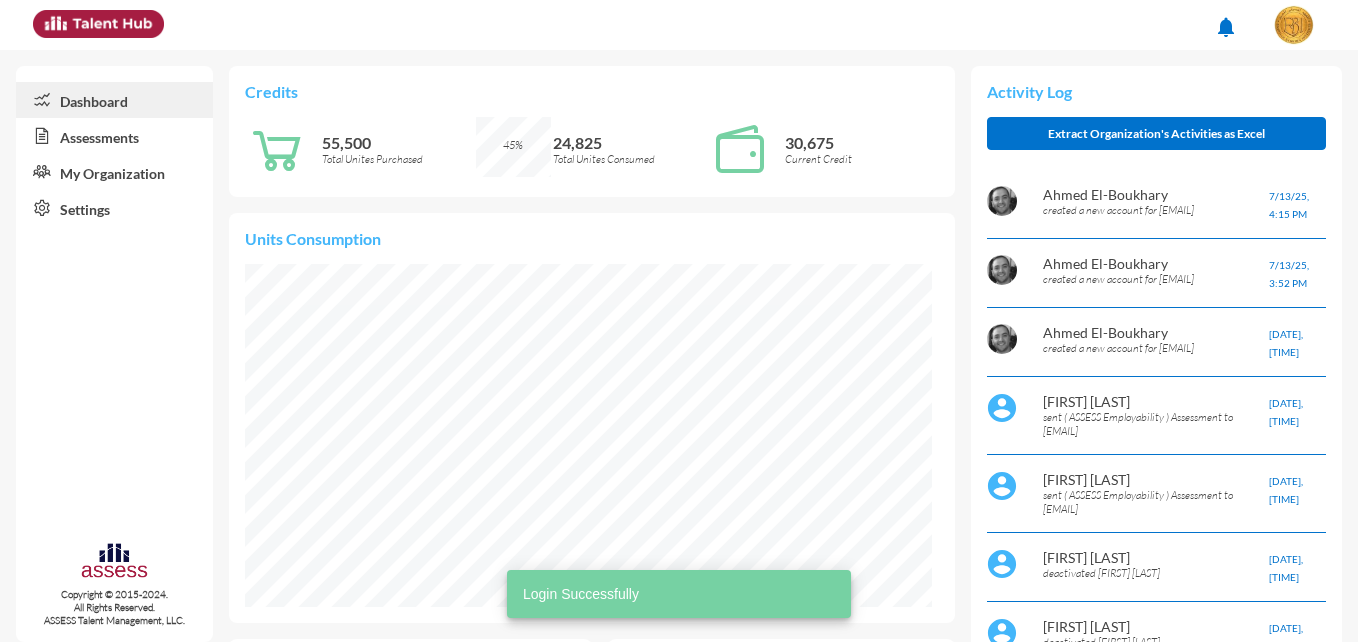 scroll, scrollTop: 999844, scrollLeft: 999688, axis: both 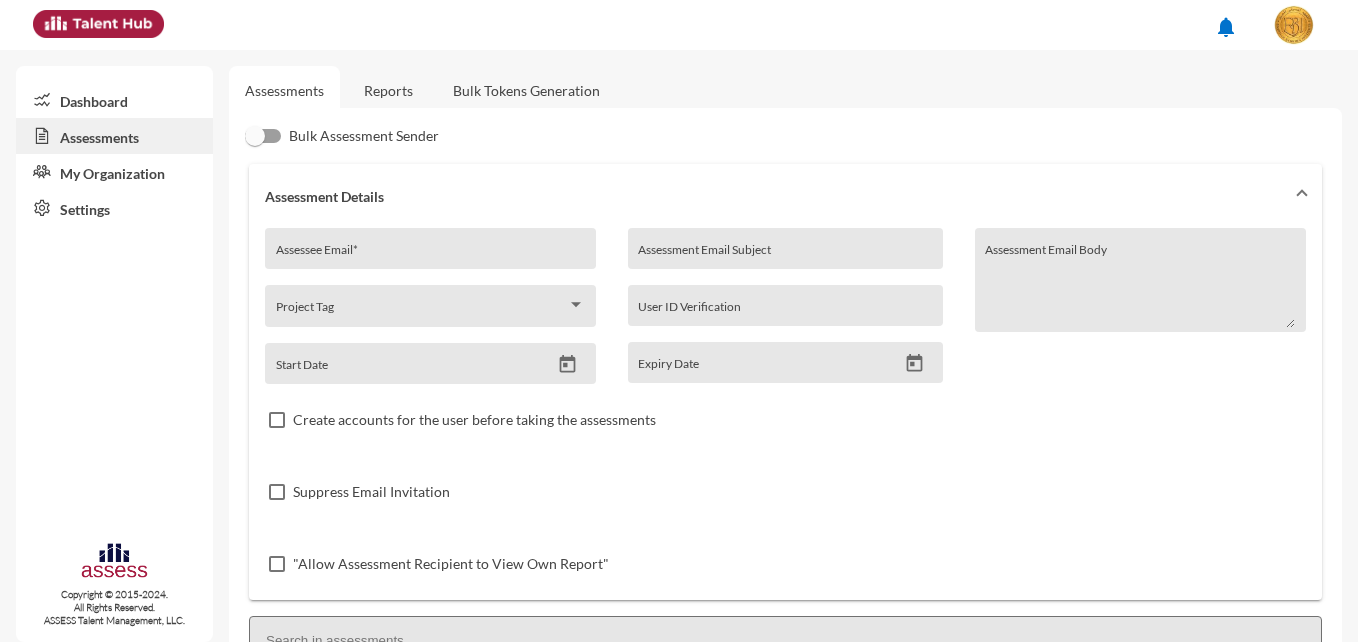 click on "Reports" 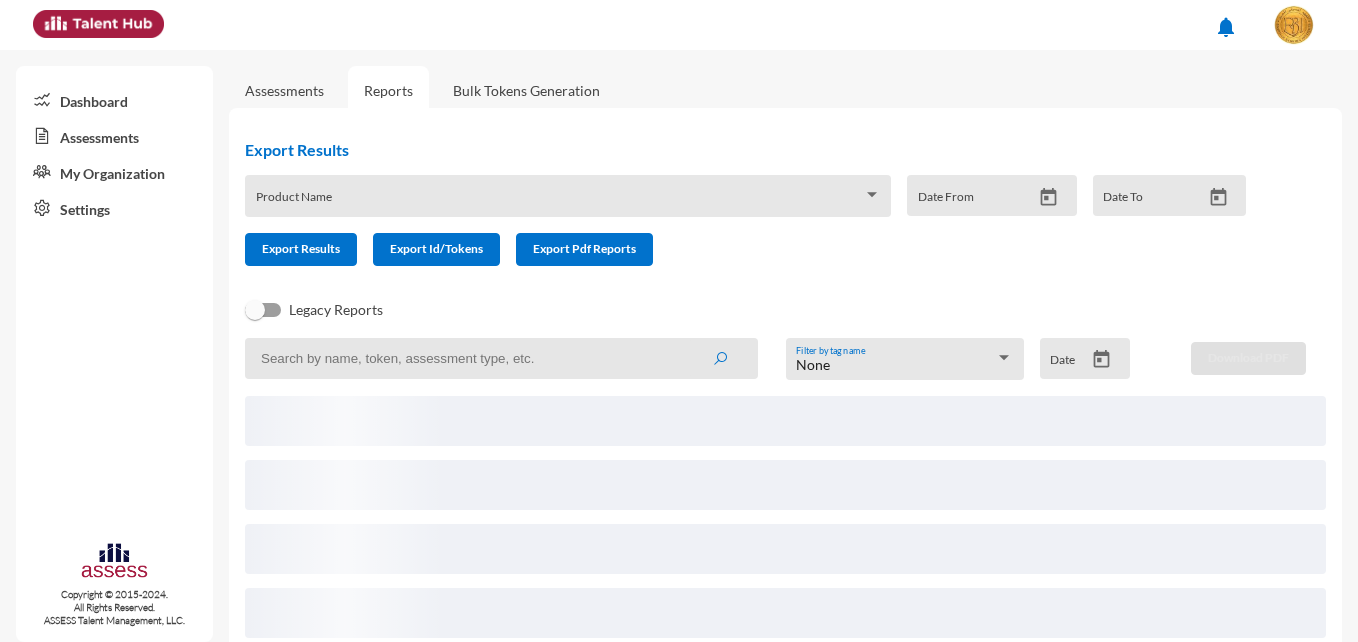 click on "Product Name" 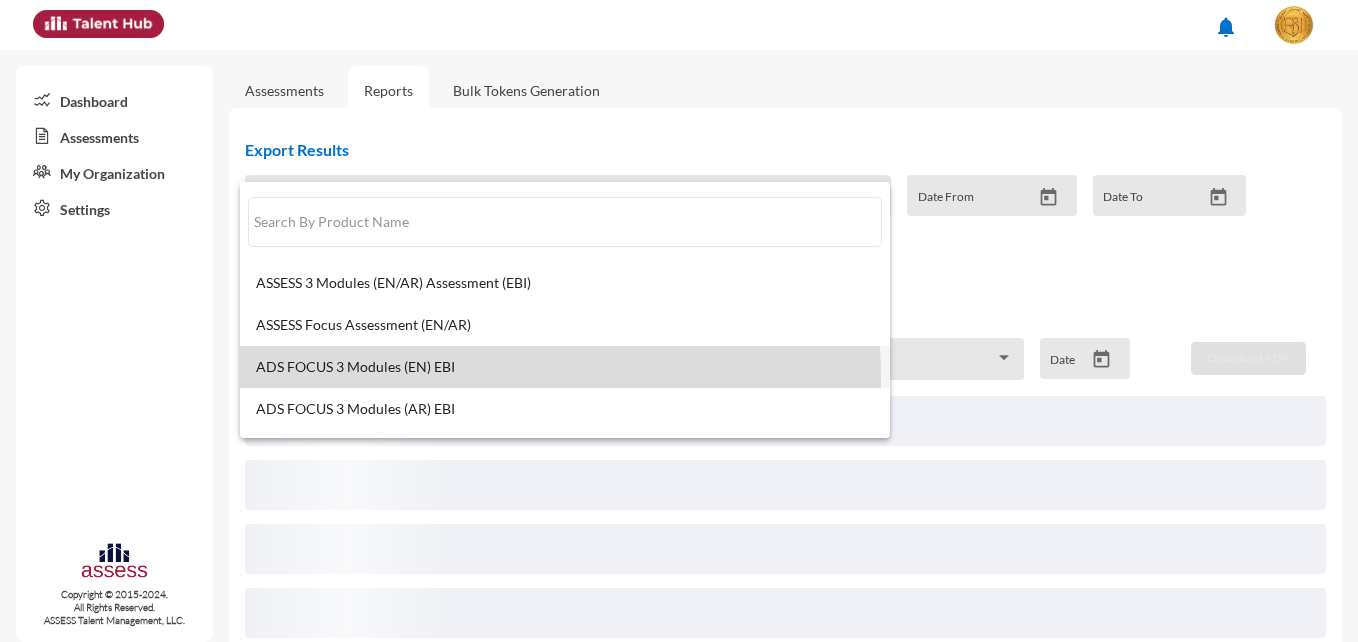click on "ADS FOCUS 3 Modules (EN) EBI" at bounding box center [565, 367] 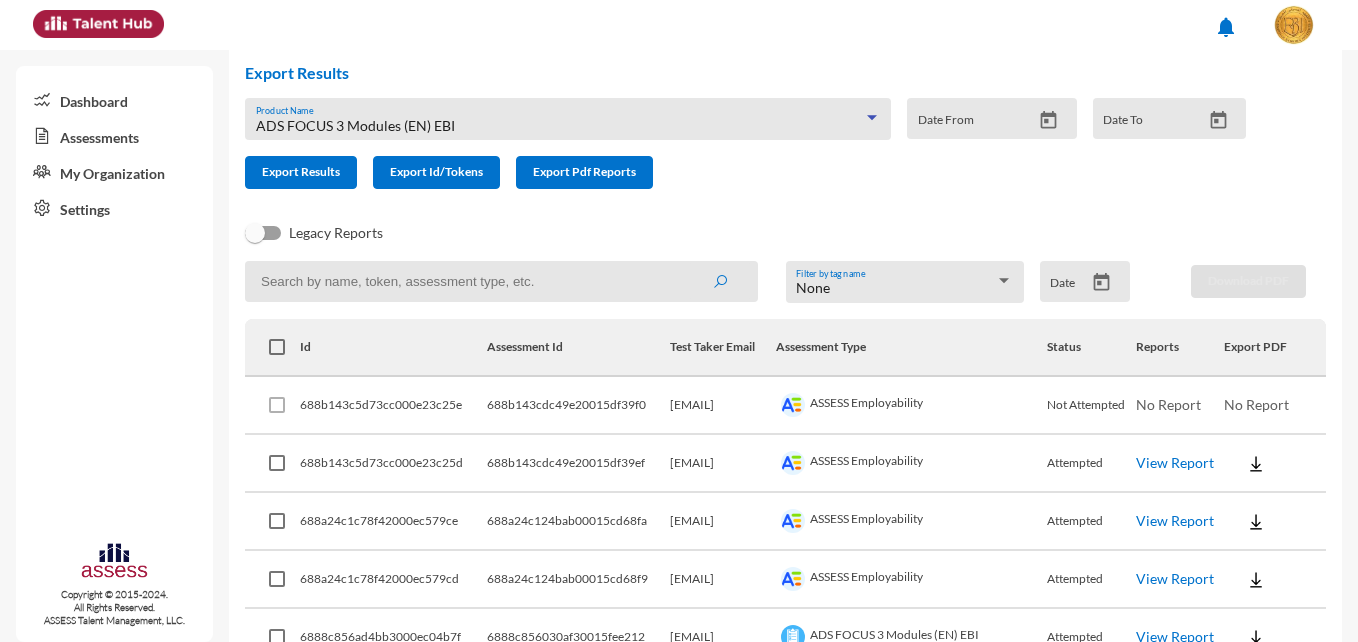 scroll, scrollTop: 0, scrollLeft: 0, axis: both 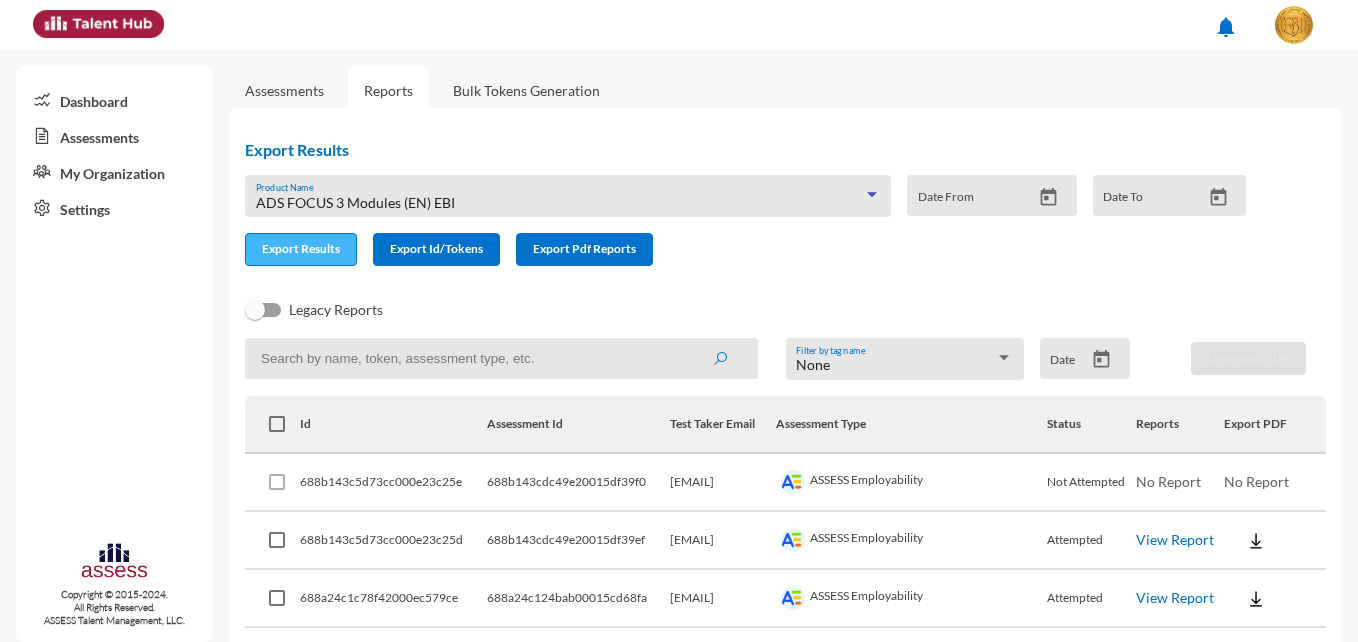click on "Export Results" 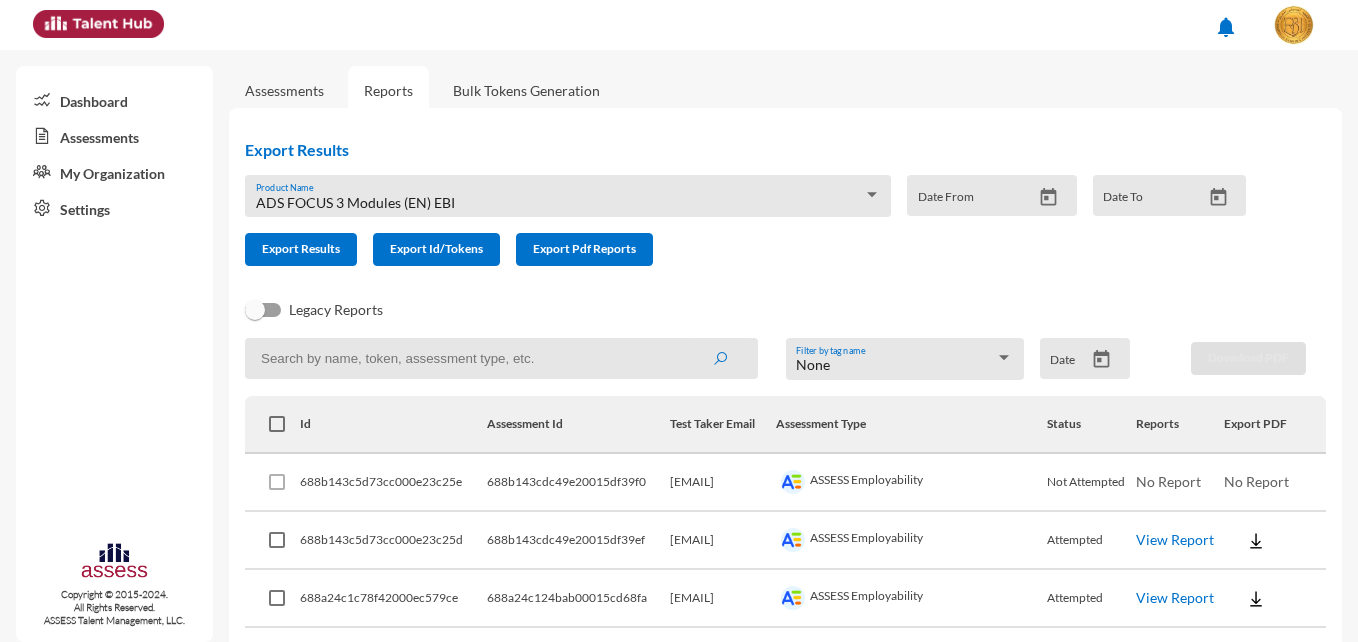 click on "Export Results ADS FOCUS 3 Modules (EN) EBI Product Name   Date From  Date To   Export Results   Export Id/Tokens   Export Pdf Reports" 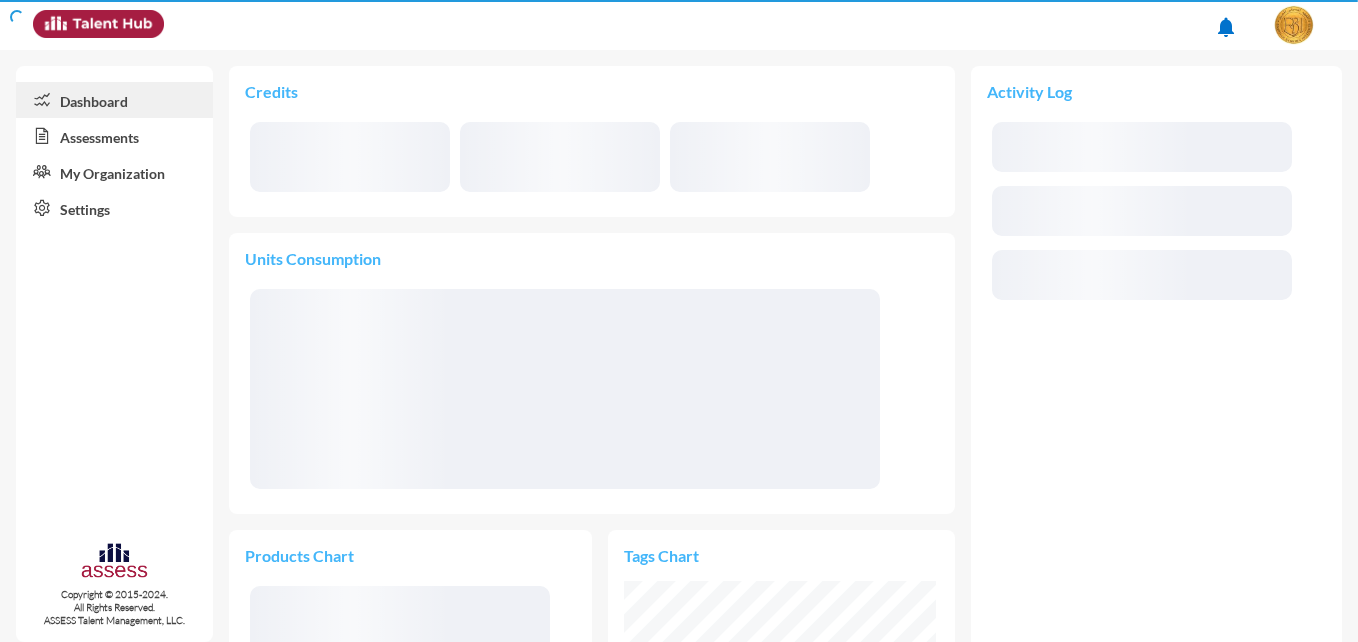 scroll, scrollTop: 999844, scrollLeft: 999688, axis: both 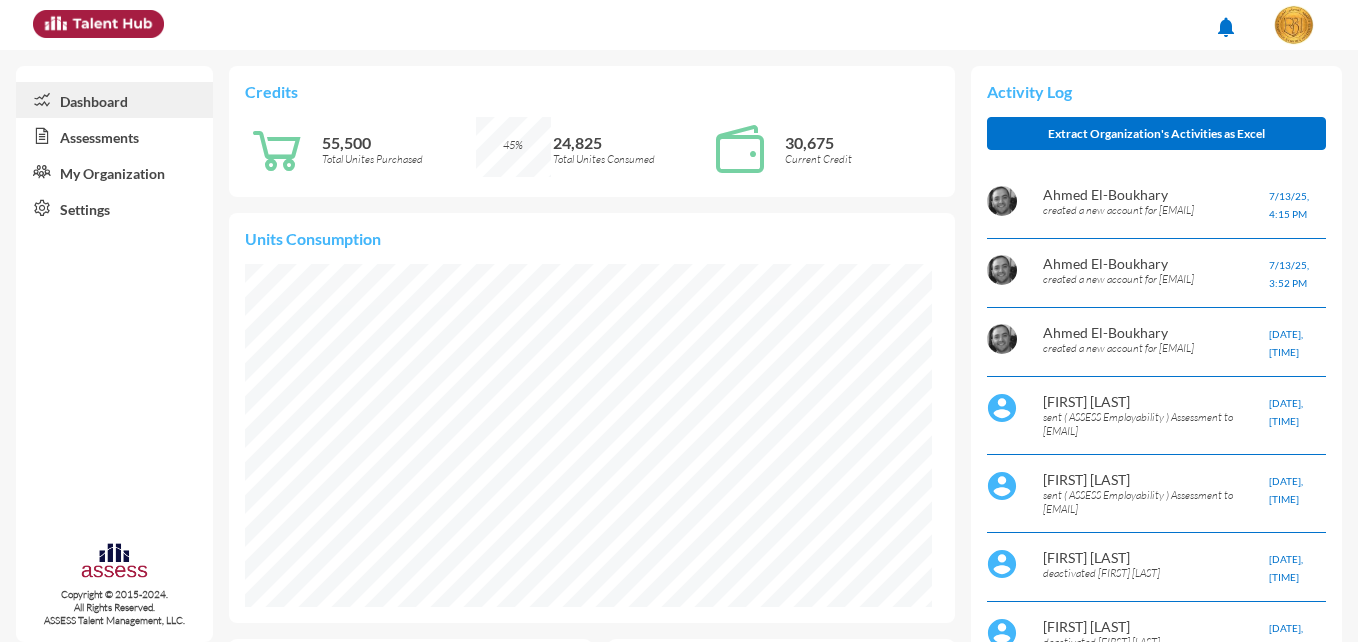 click on "Assessments" 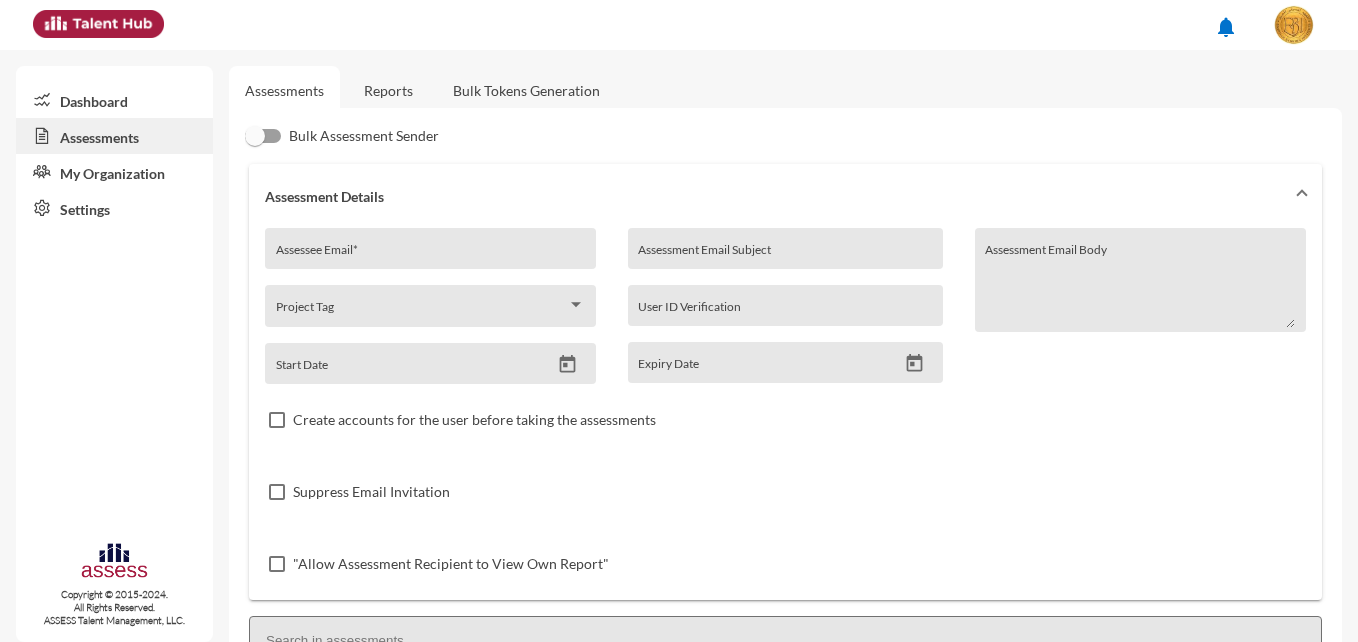 click on "Reports" 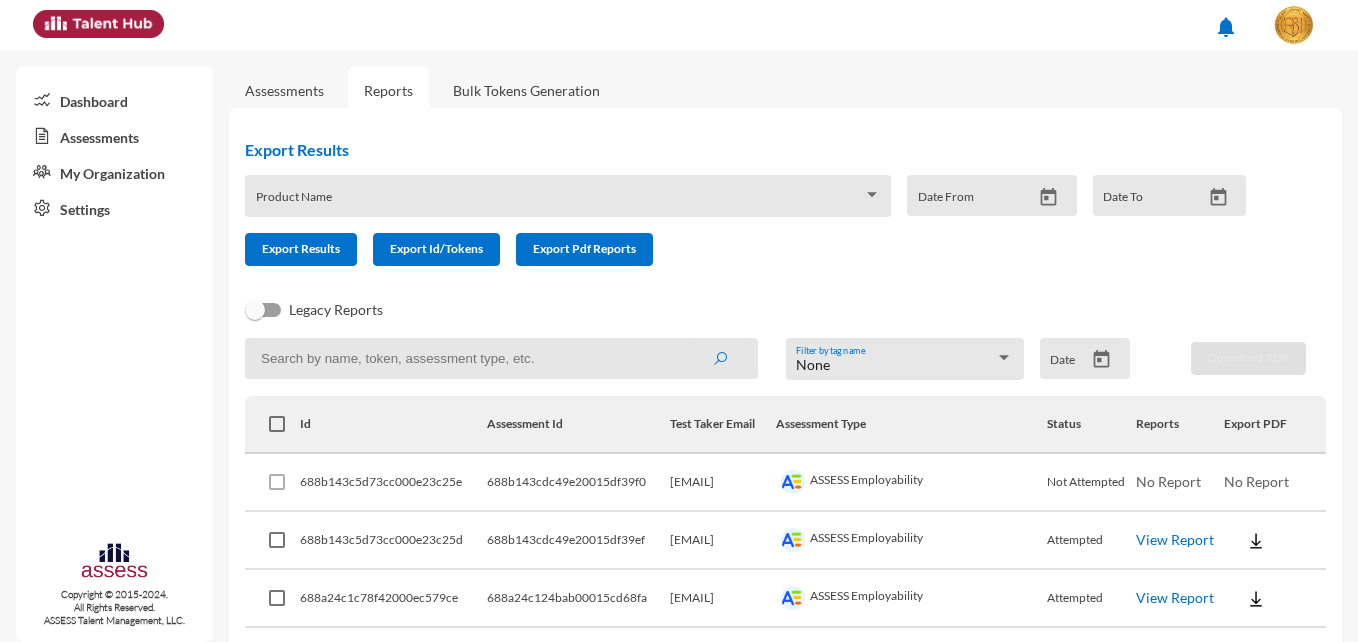 click 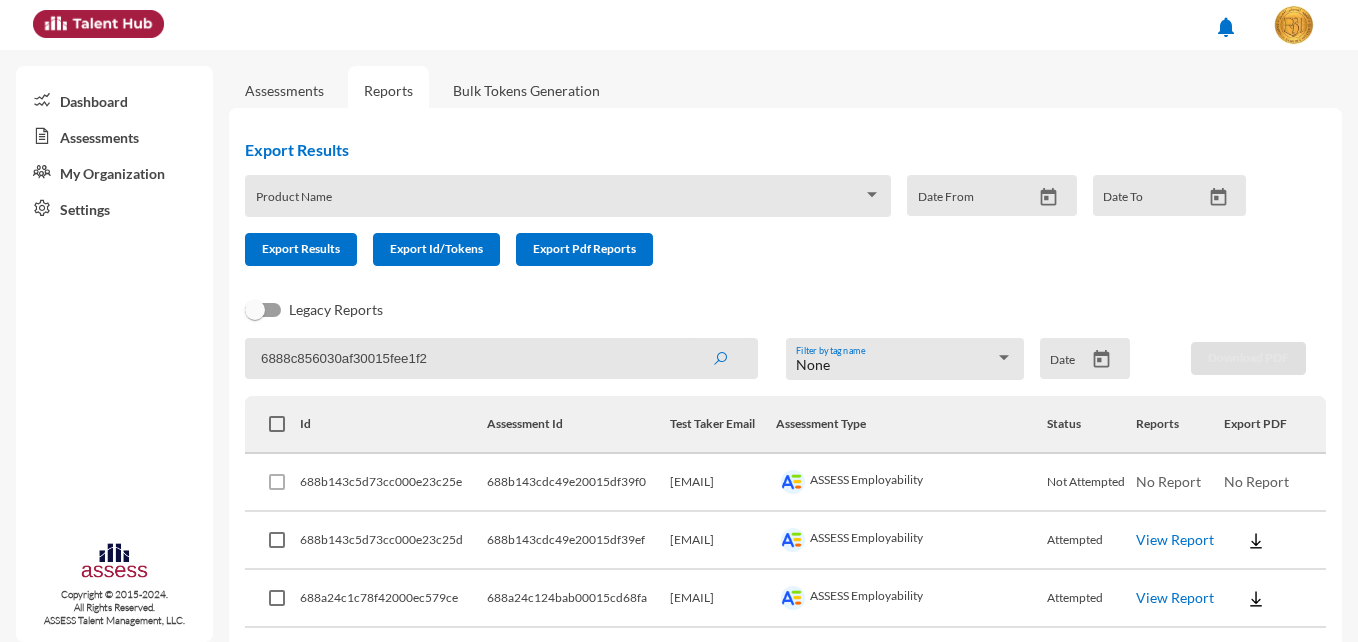 click 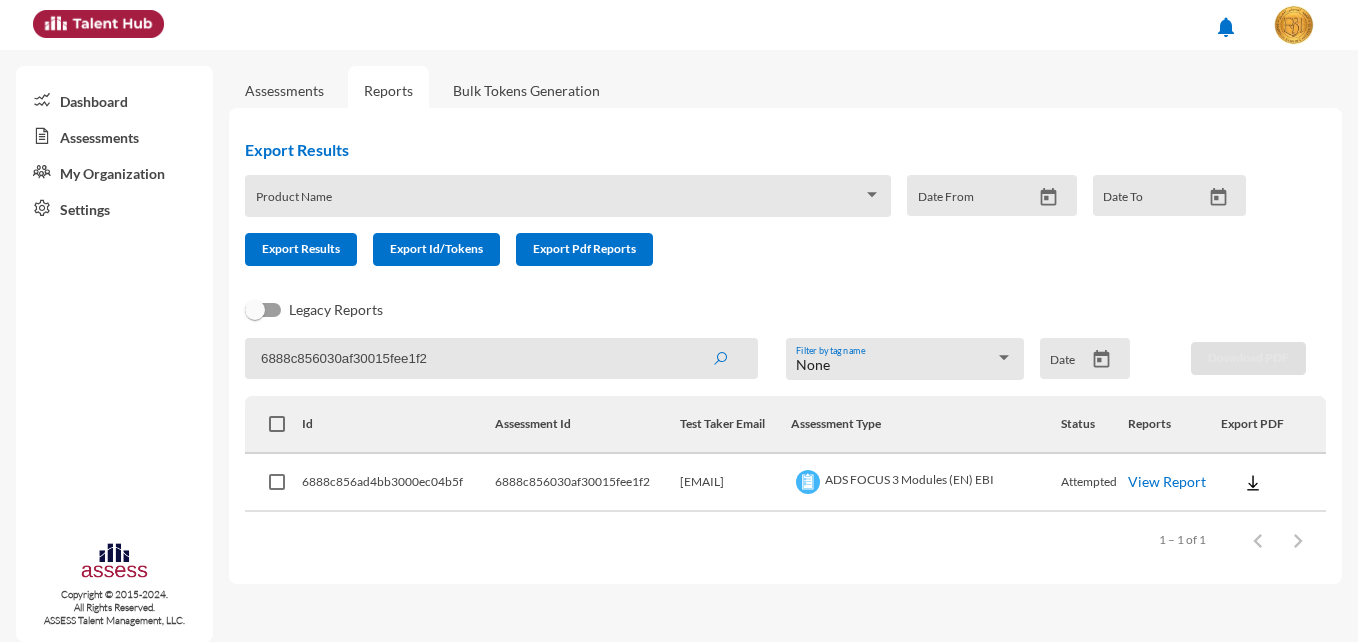 click on "View Report" 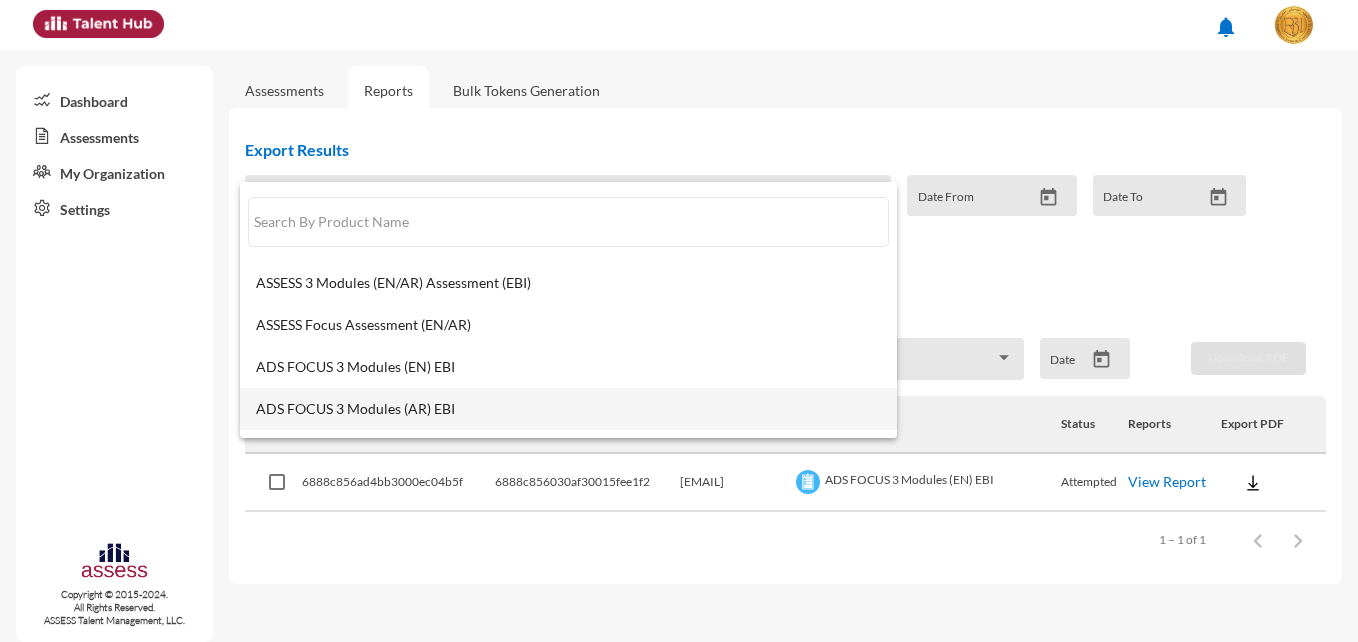 click on "ADS FOCUS 3 Modules (AR) EBI" at bounding box center (568, 409) 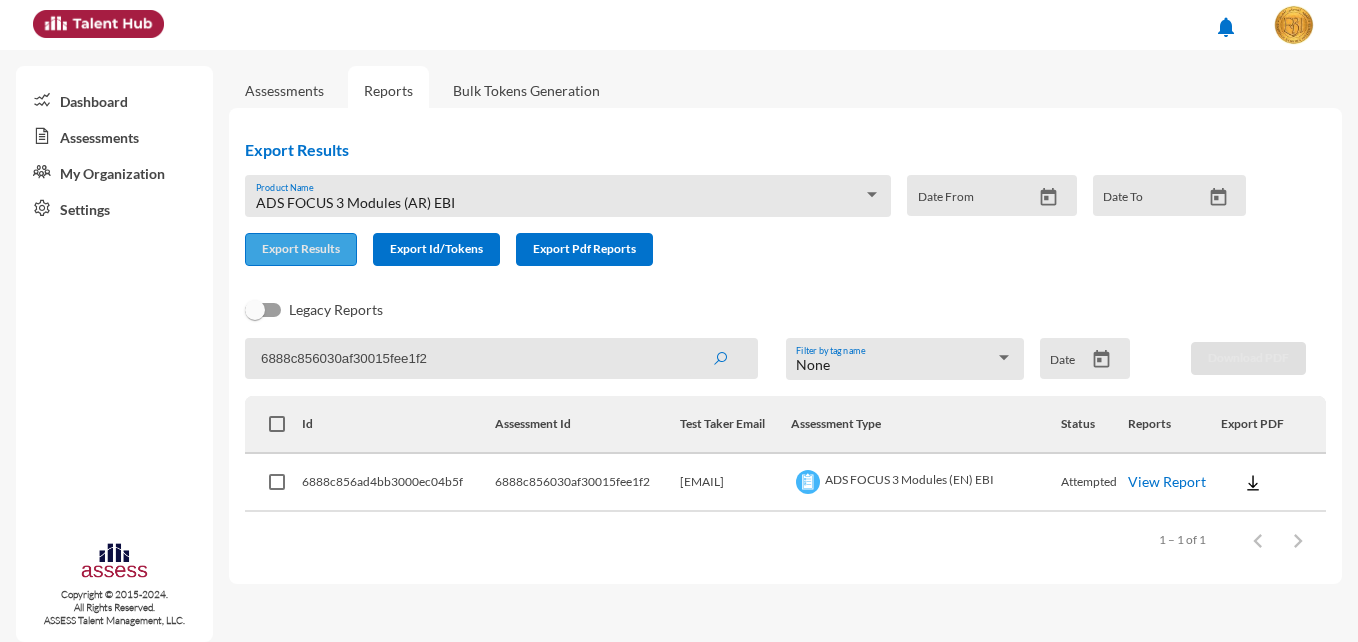 click on "Export Results" 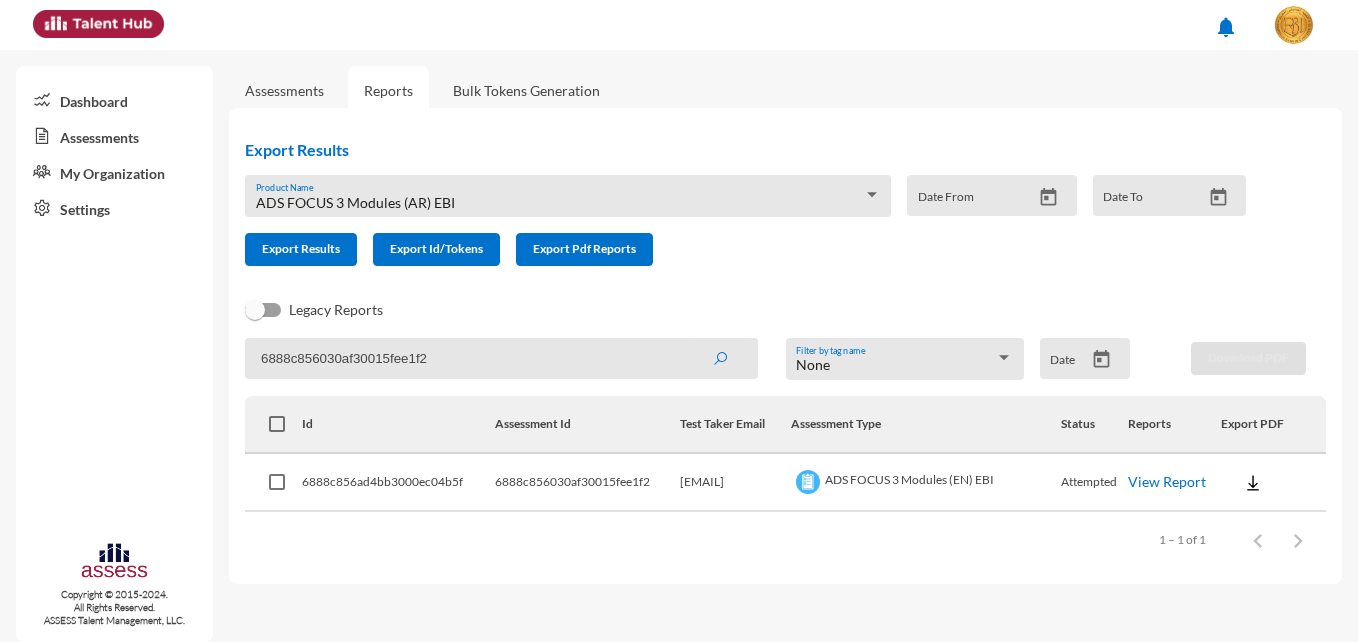 click on "6888c856030af30015fee1f2" 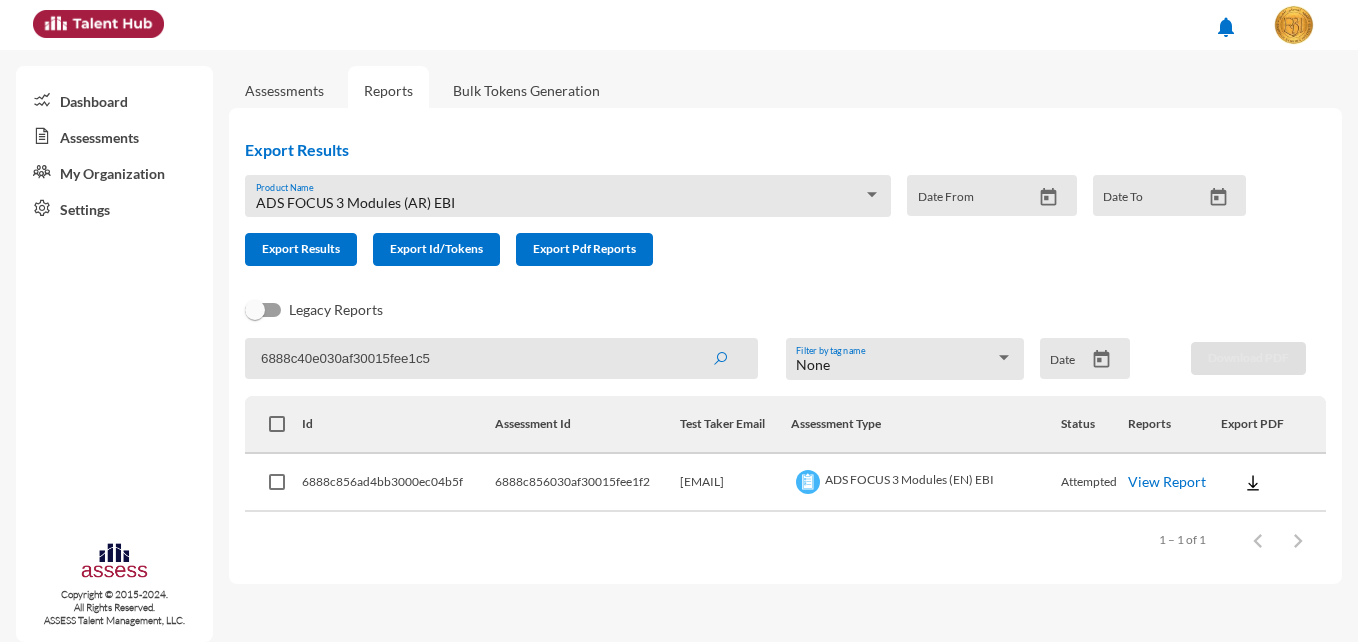 type on "6888c40e030af30015fee1c5" 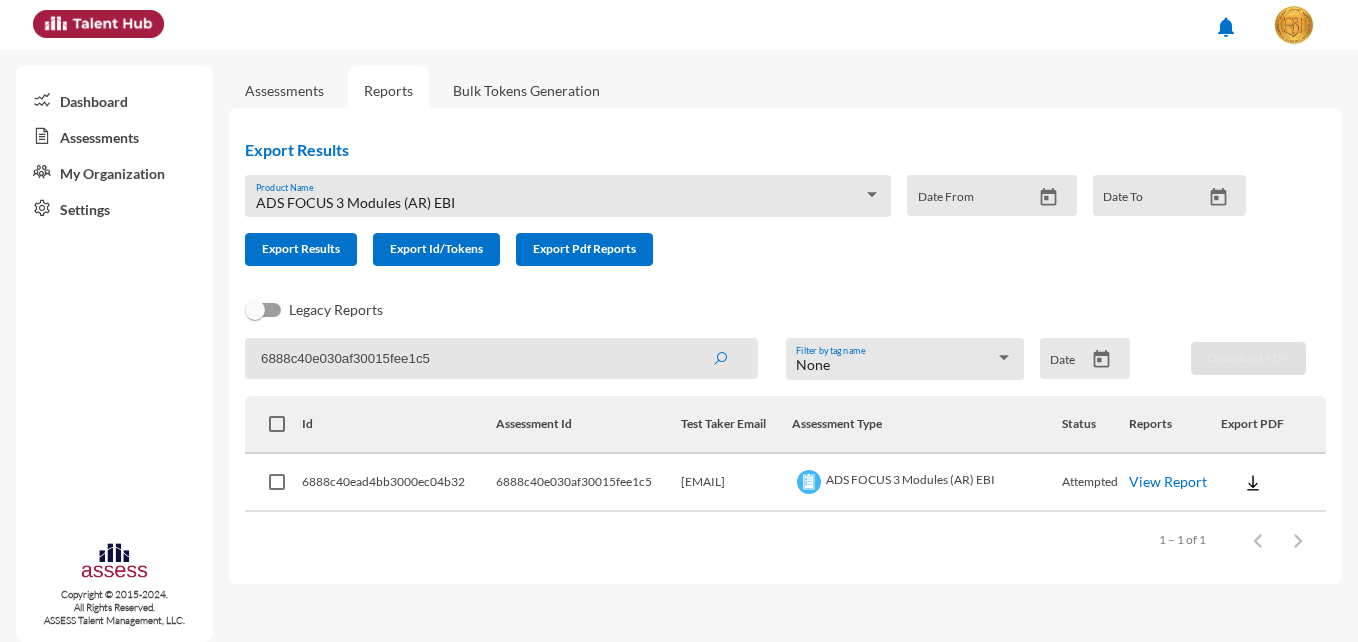 click on "View Report" 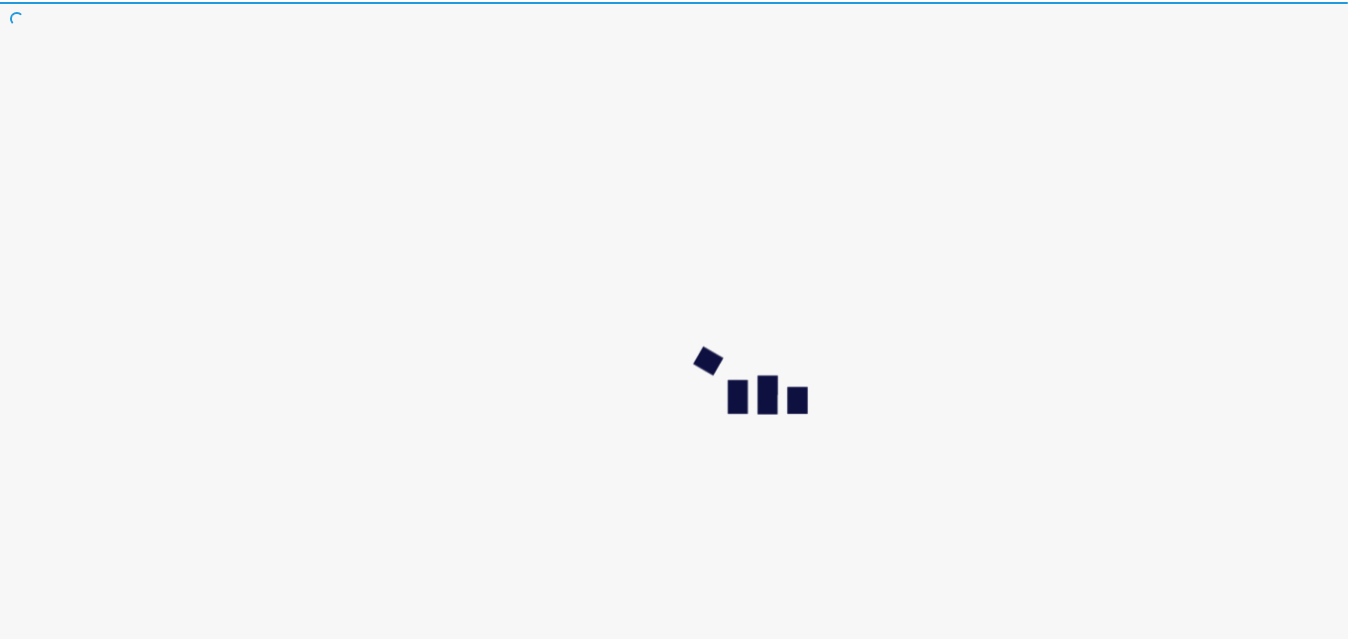 scroll, scrollTop: 0, scrollLeft: 0, axis: both 